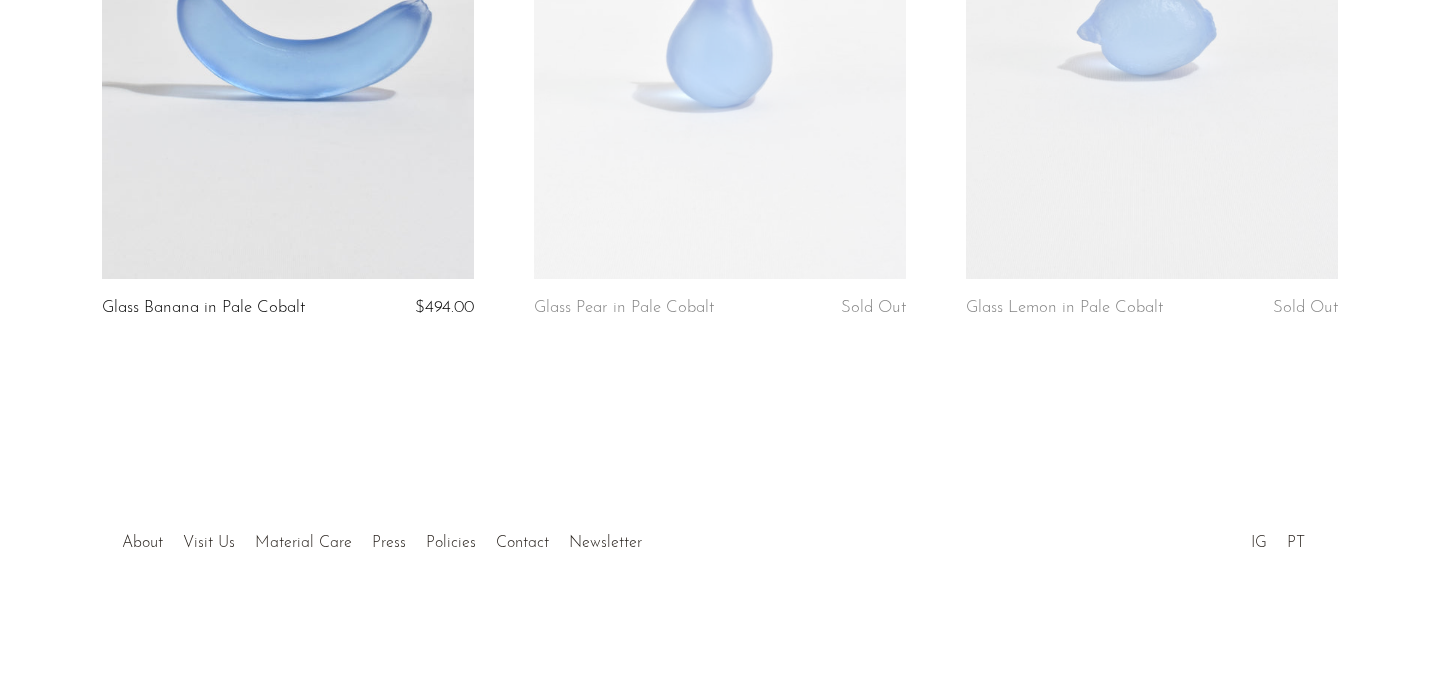 scroll, scrollTop: 4254, scrollLeft: 0, axis: vertical 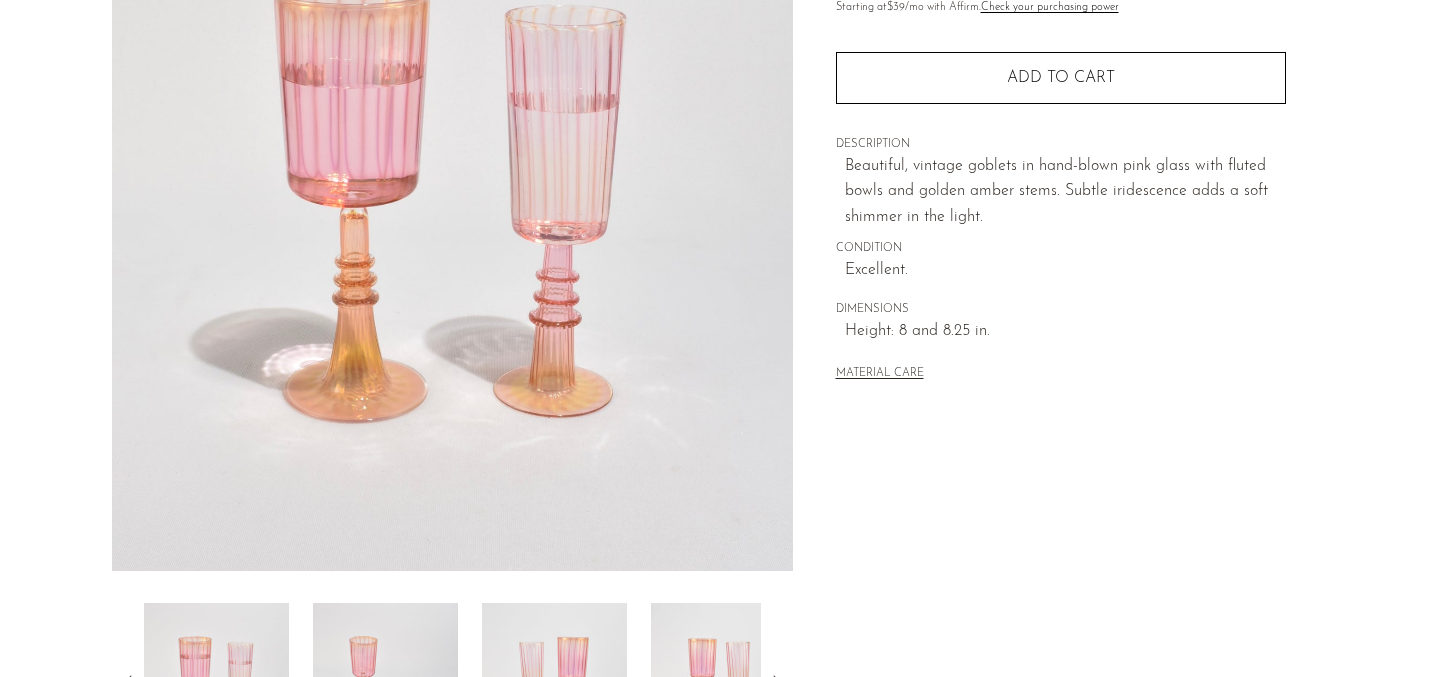 click at bounding box center [452, 196] 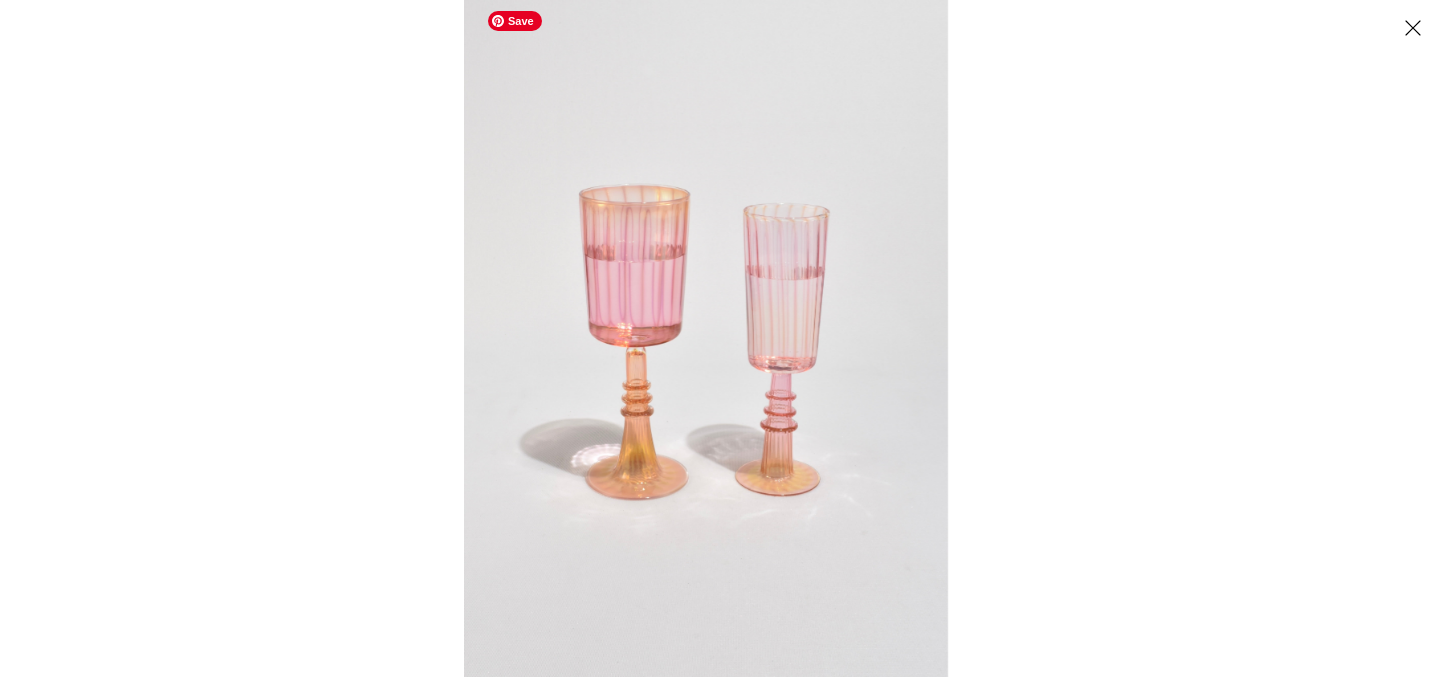 drag, startPoint x: 934, startPoint y: 331, endPoint x: 669, endPoint y: 331, distance: 265 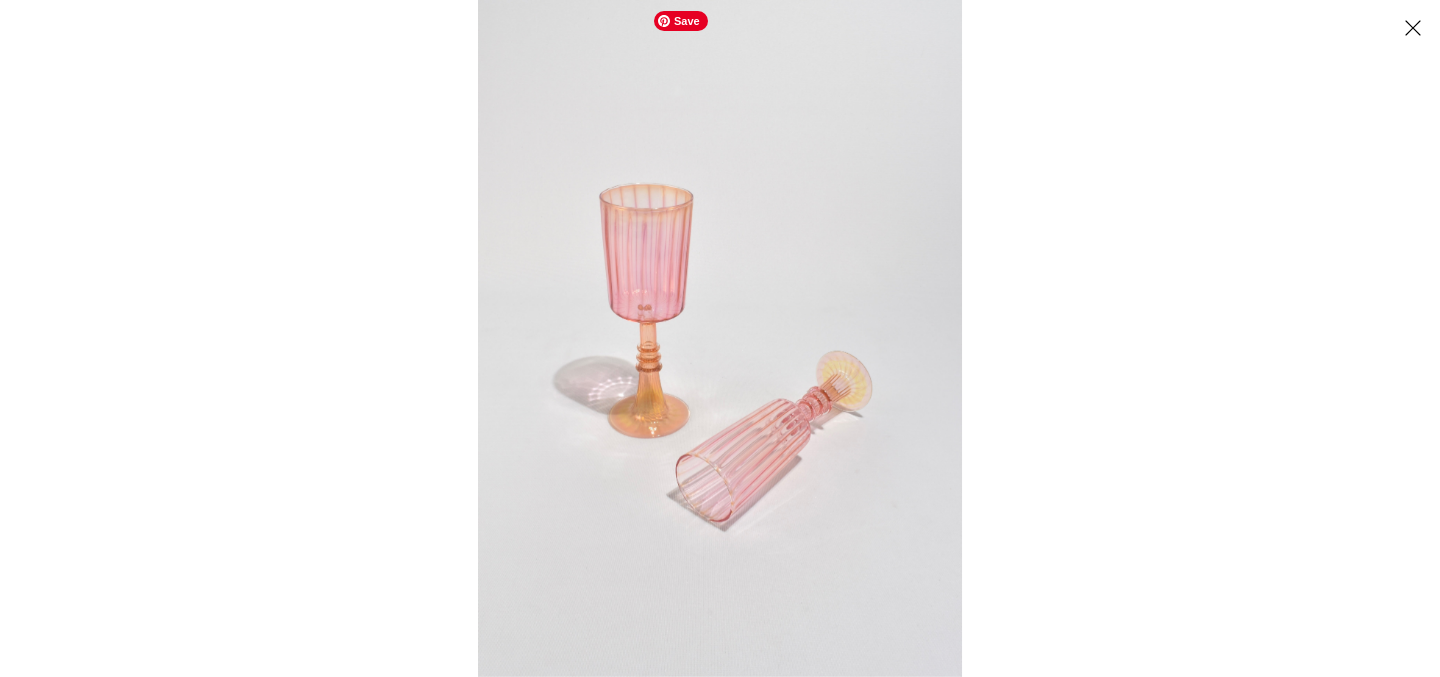 drag, startPoint x: 902, startPoint y: 331, endPoint x: 664, endPoint y: 297, distance: 240.4163 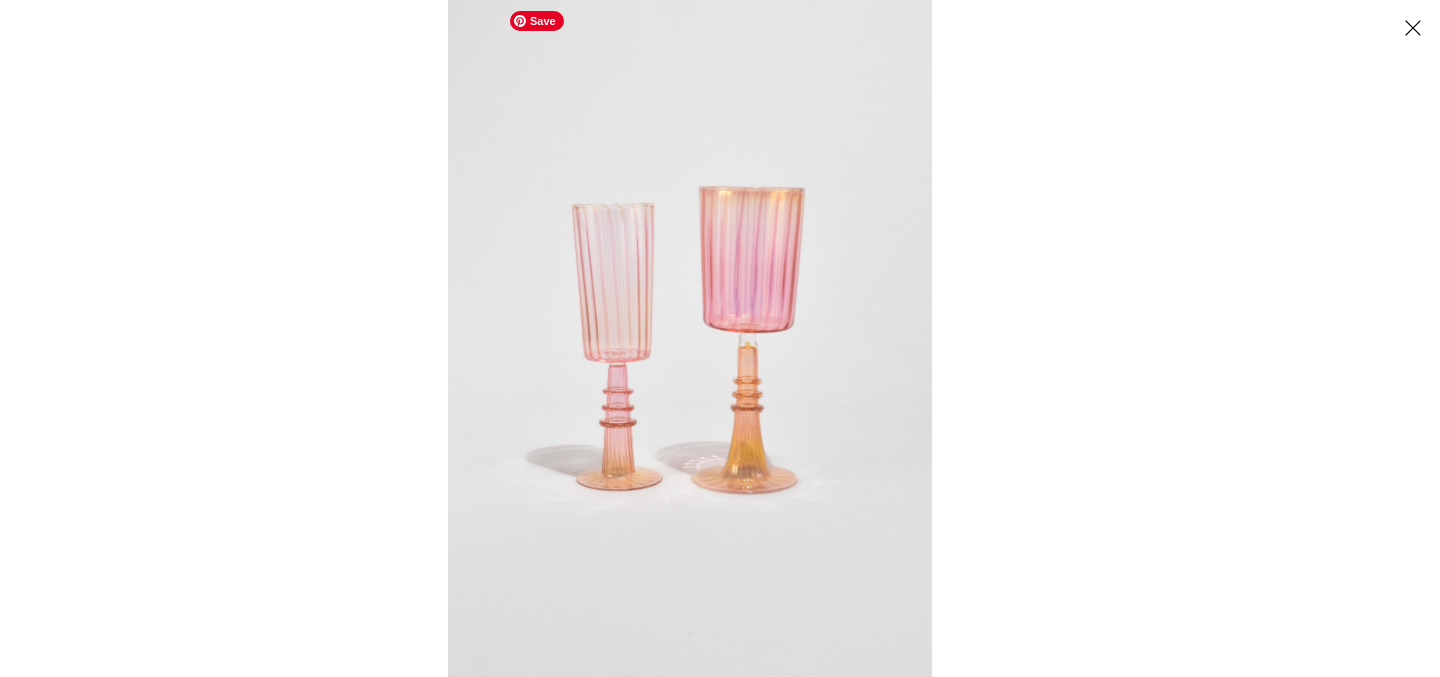 drag, startPoint x: 795, startPoint y: 324, endPoint x: 372, endPoint y: 490, distance: 454.40622 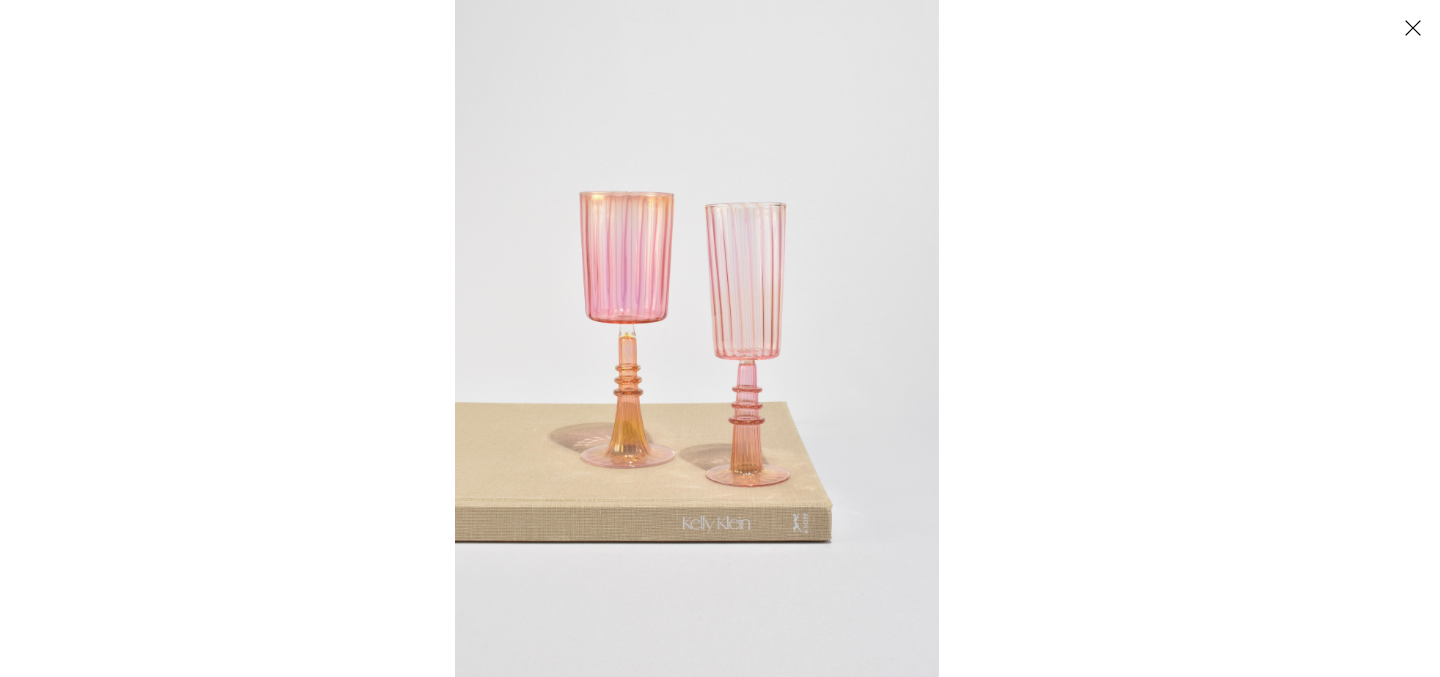 drag, startPoint x: 865, startPoint y: 401, endPoint x: 343, endPoint y: 566, distance: 547.45685 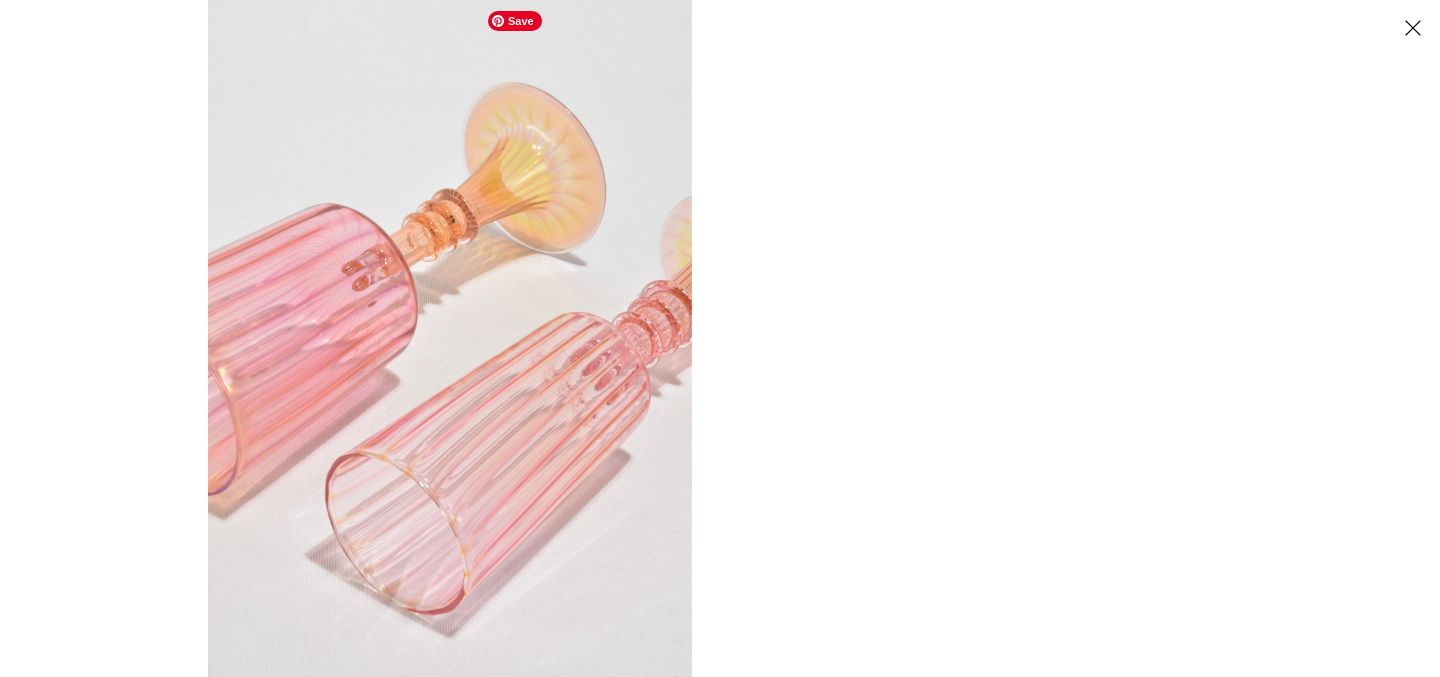 drag, startPoint x: 849, startPoint y: 457, endPoint x: 528, endPoint y: 523, distance: 327.7148 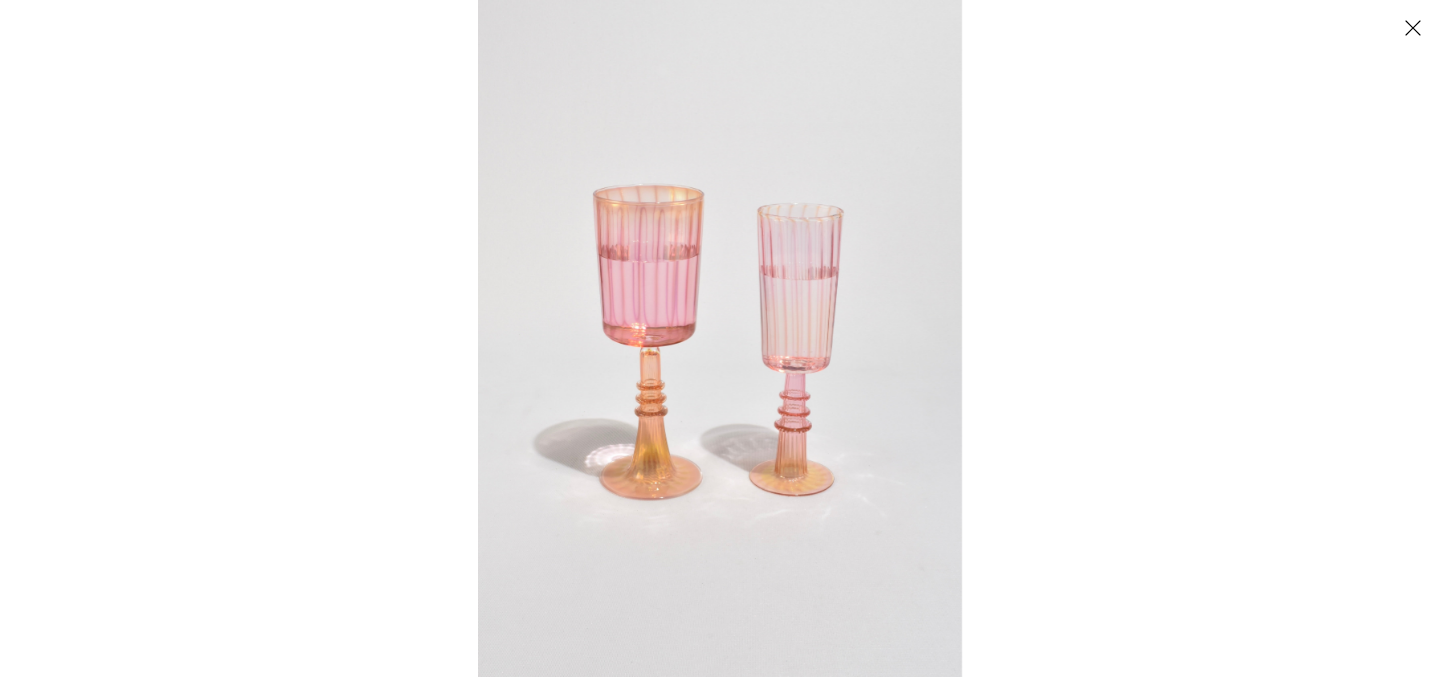 click at bounding box center (1412, 27) 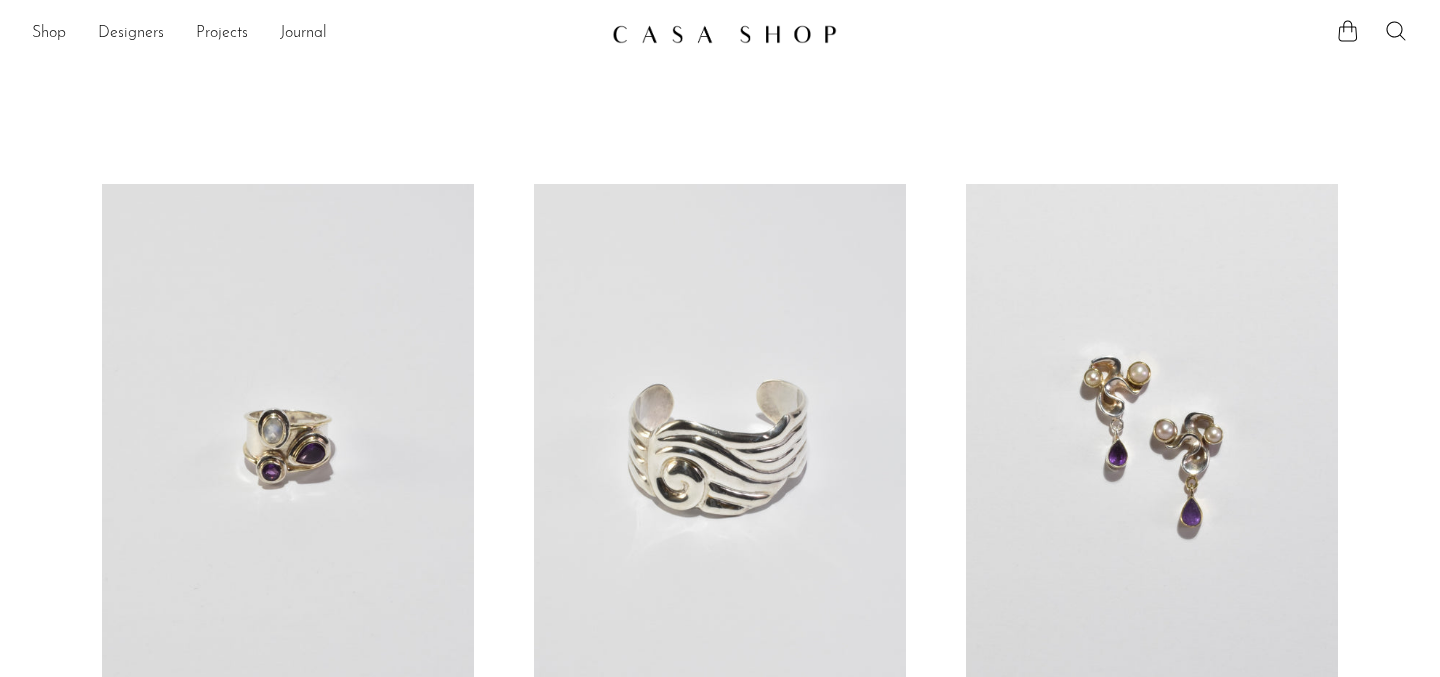 scroll, scrollTop: 7275, scrollLeft: 0, axis: vertical 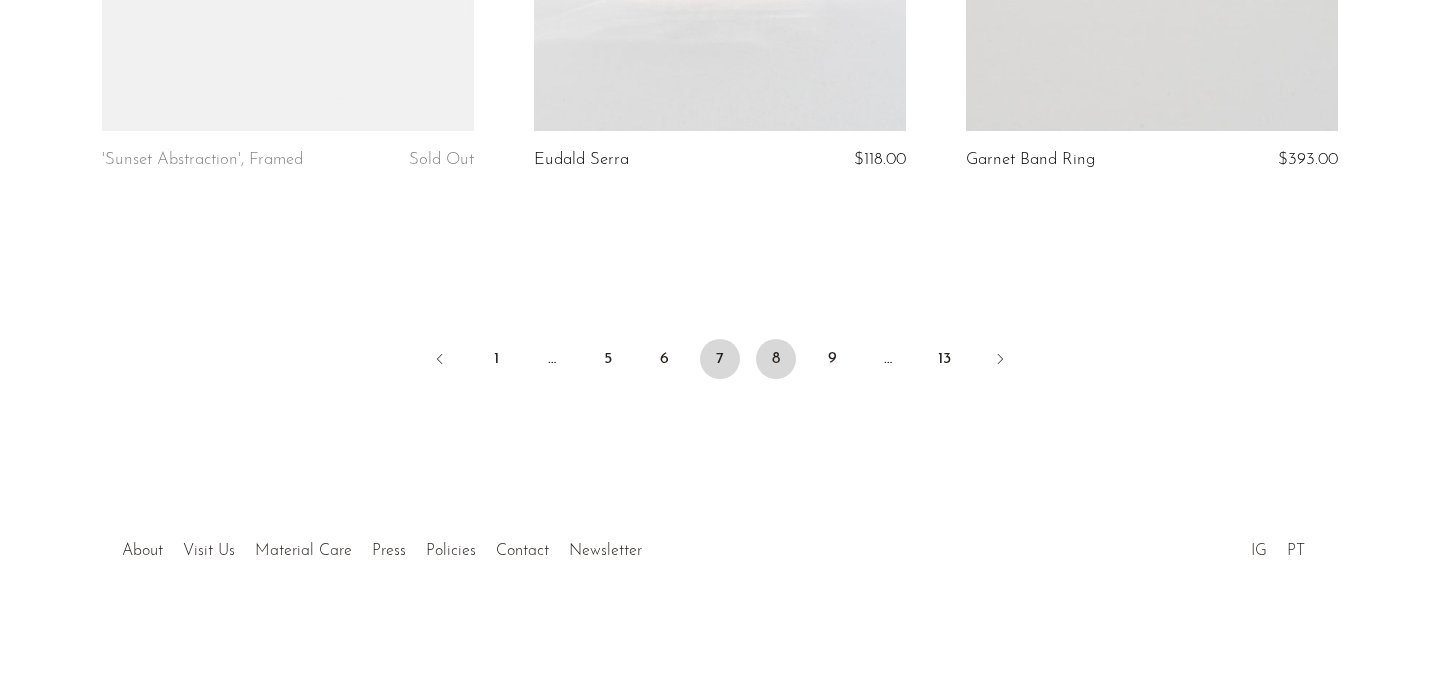click on "8" at bounding box center (776, 359) 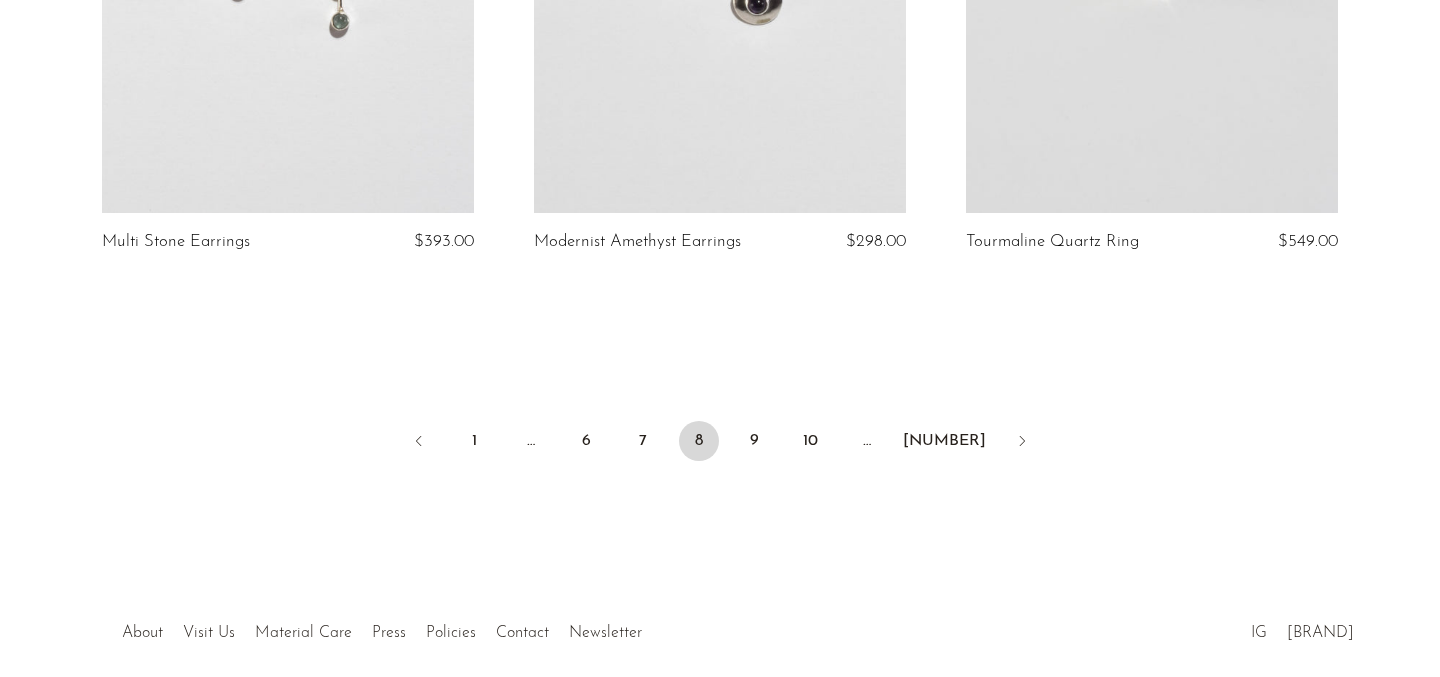 scroll, scrollTop: 7283, scrollLeft: 0, axis: vertical 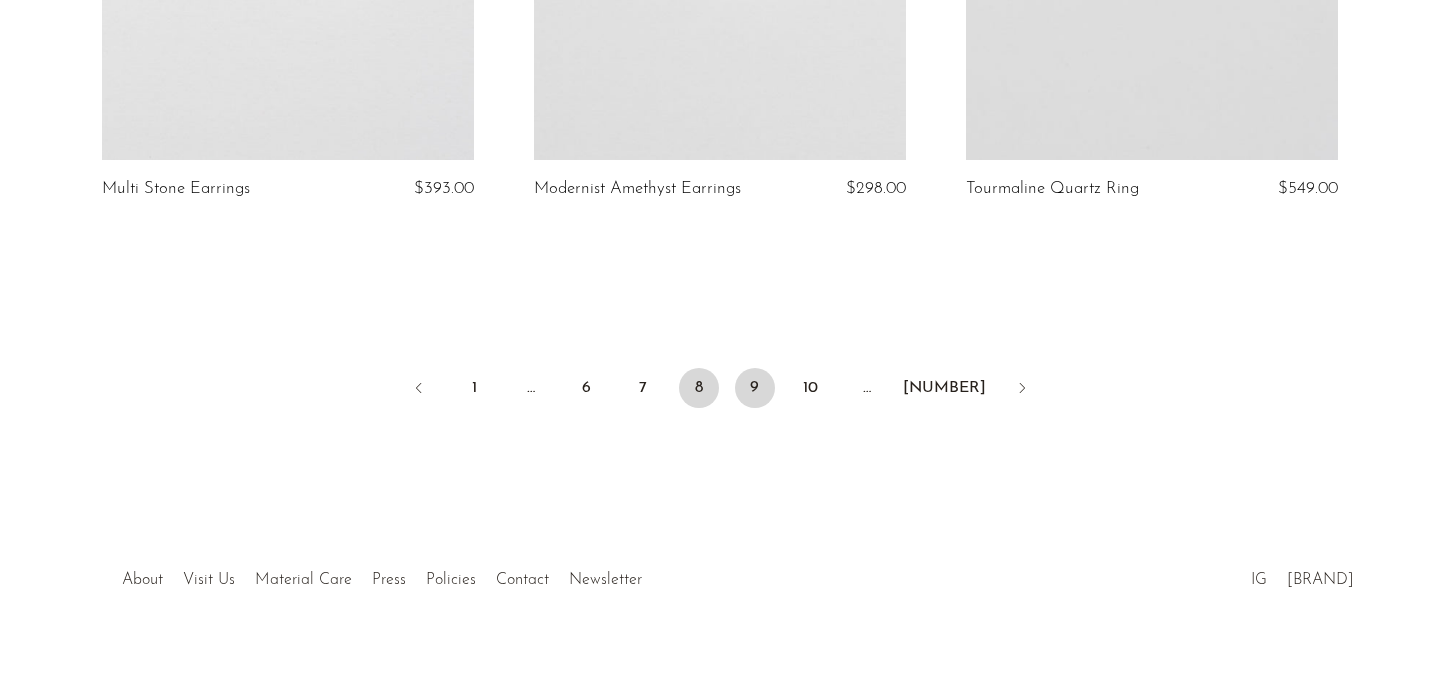 click on "9" at bounding box center [755, 388] 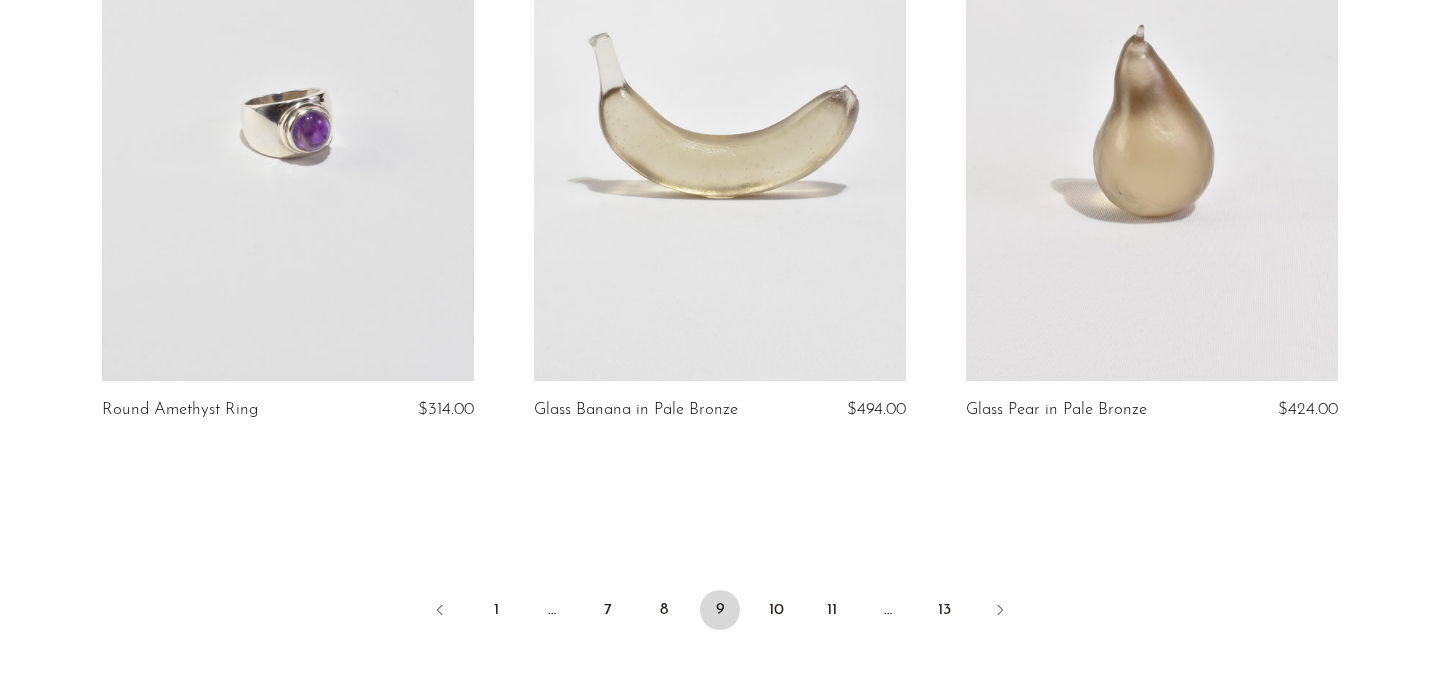 scroll, scrollTop: 7083, scrollLeft: 0, axis: vertical 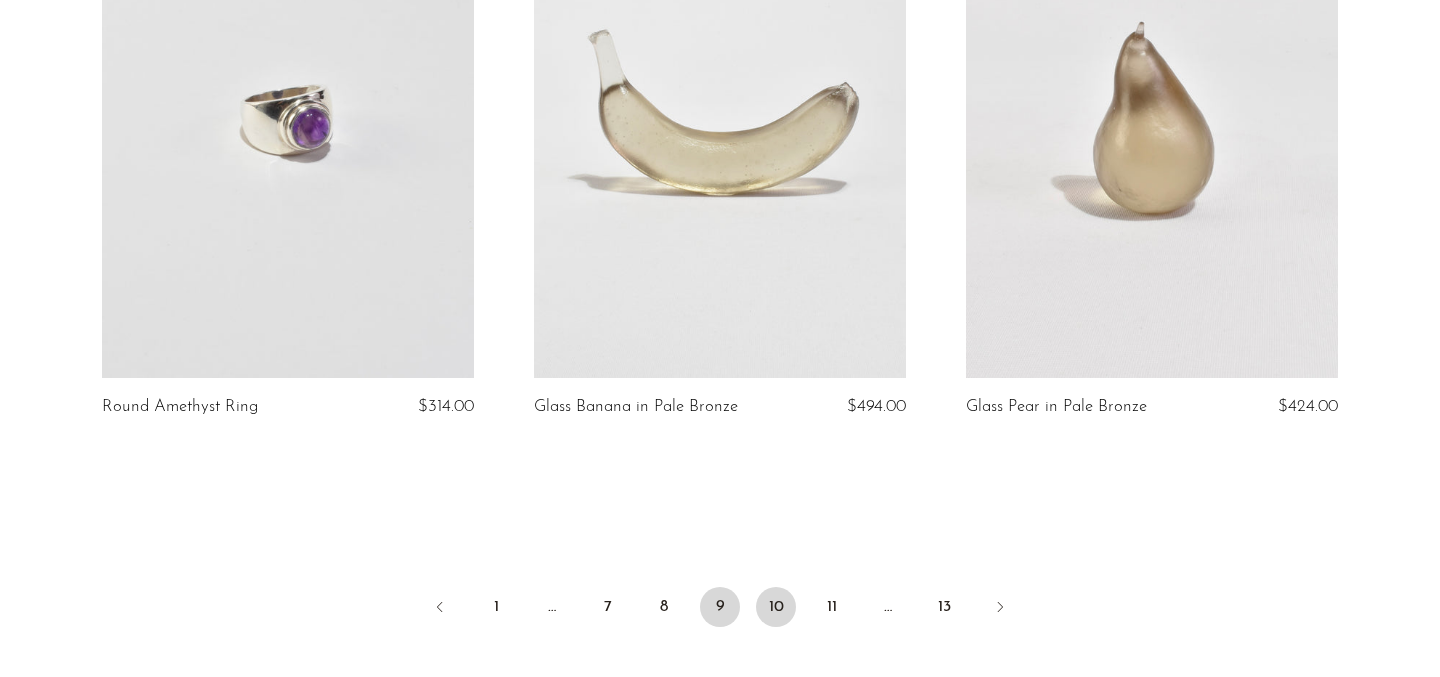 click on "10" at bounding box center (776, 607) 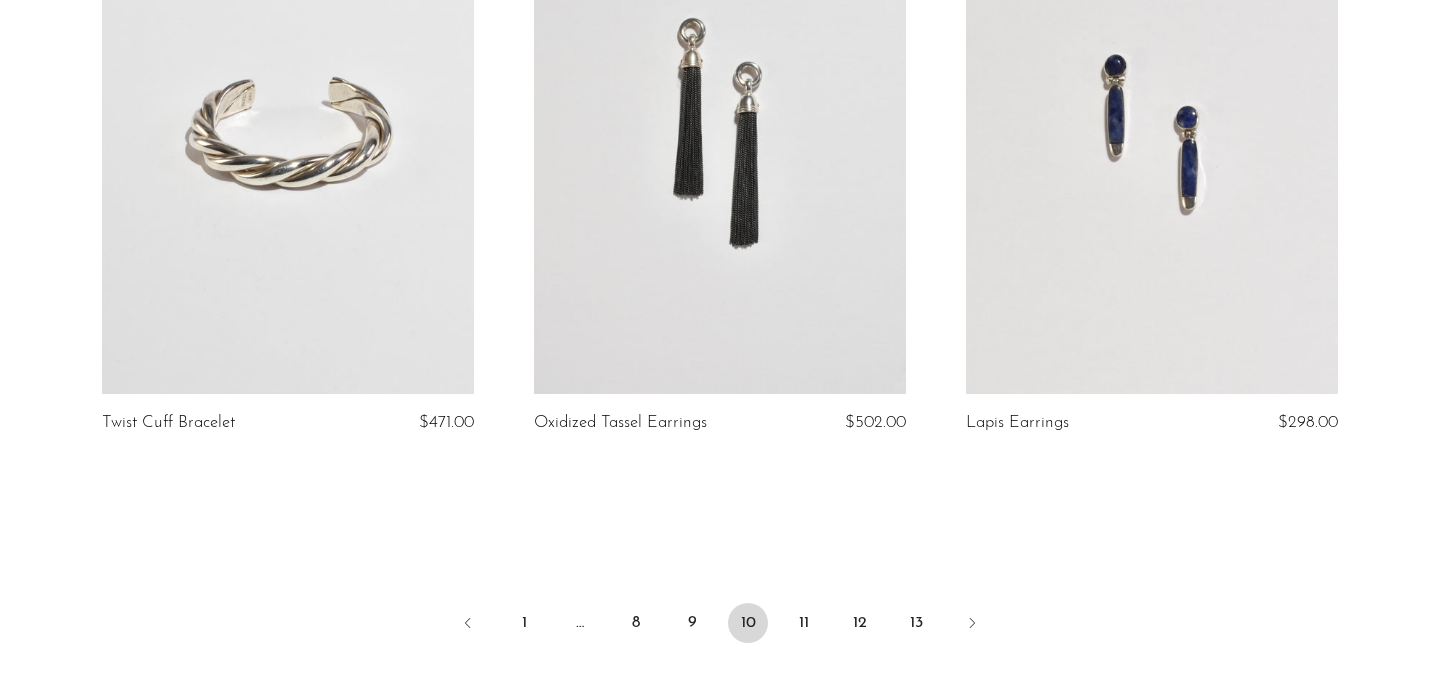 scroll, scrollTop: 7069, scrollLeft: 0, axis: vertical 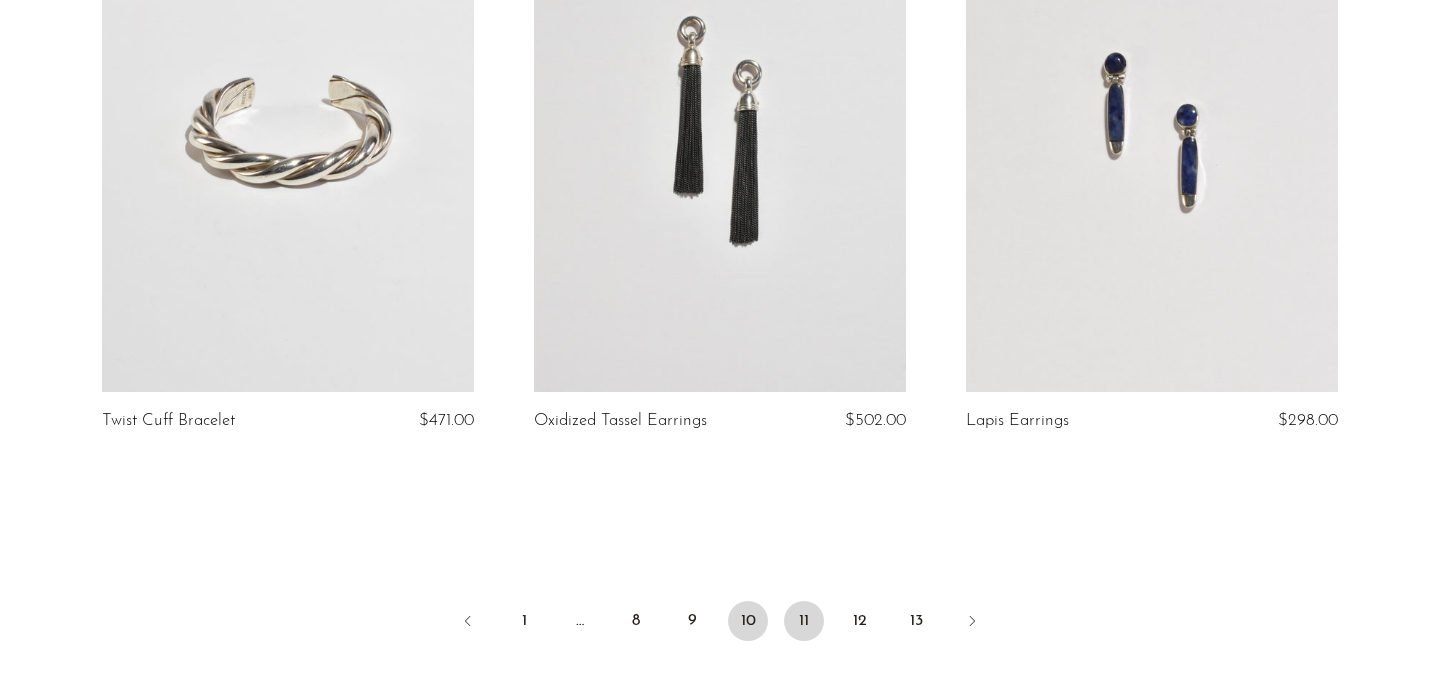 click on "11" at bounding box center (804, 621) 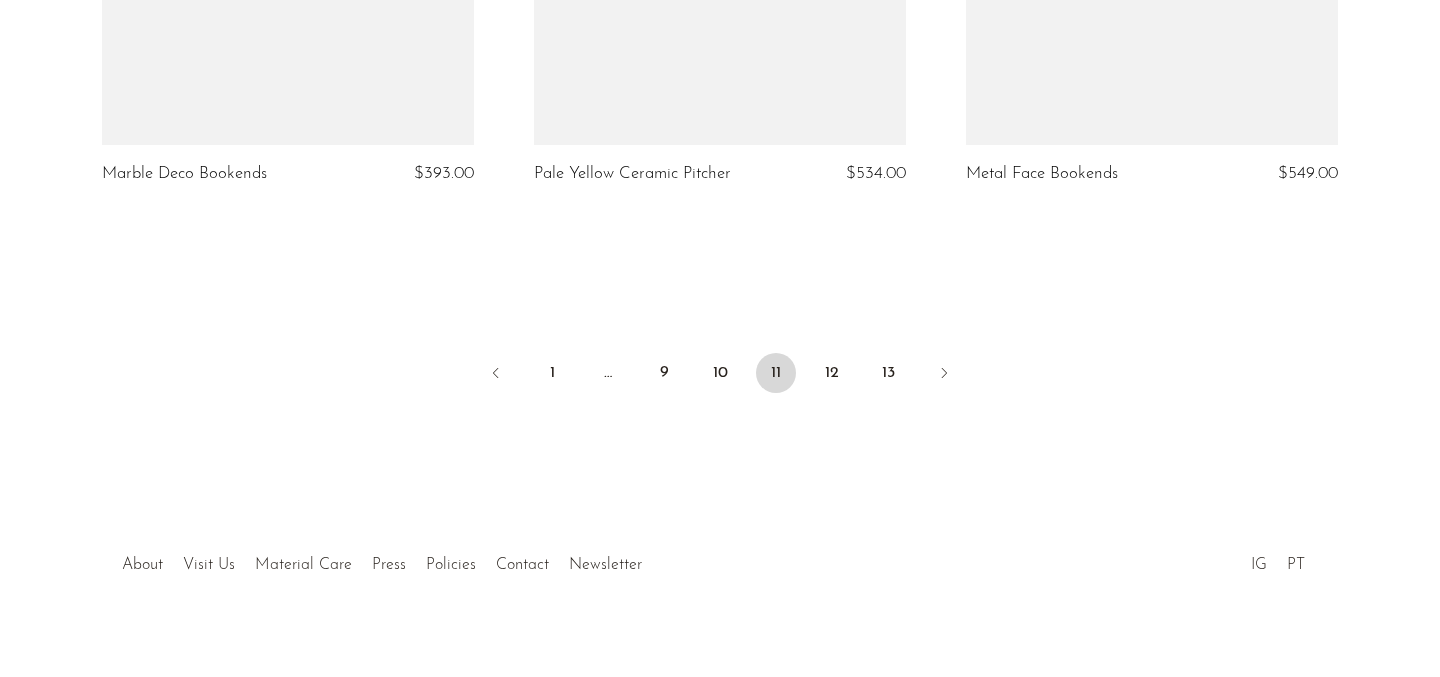 scroll, scrollTop: 7299, scrollLeft: 0, axis: vertical 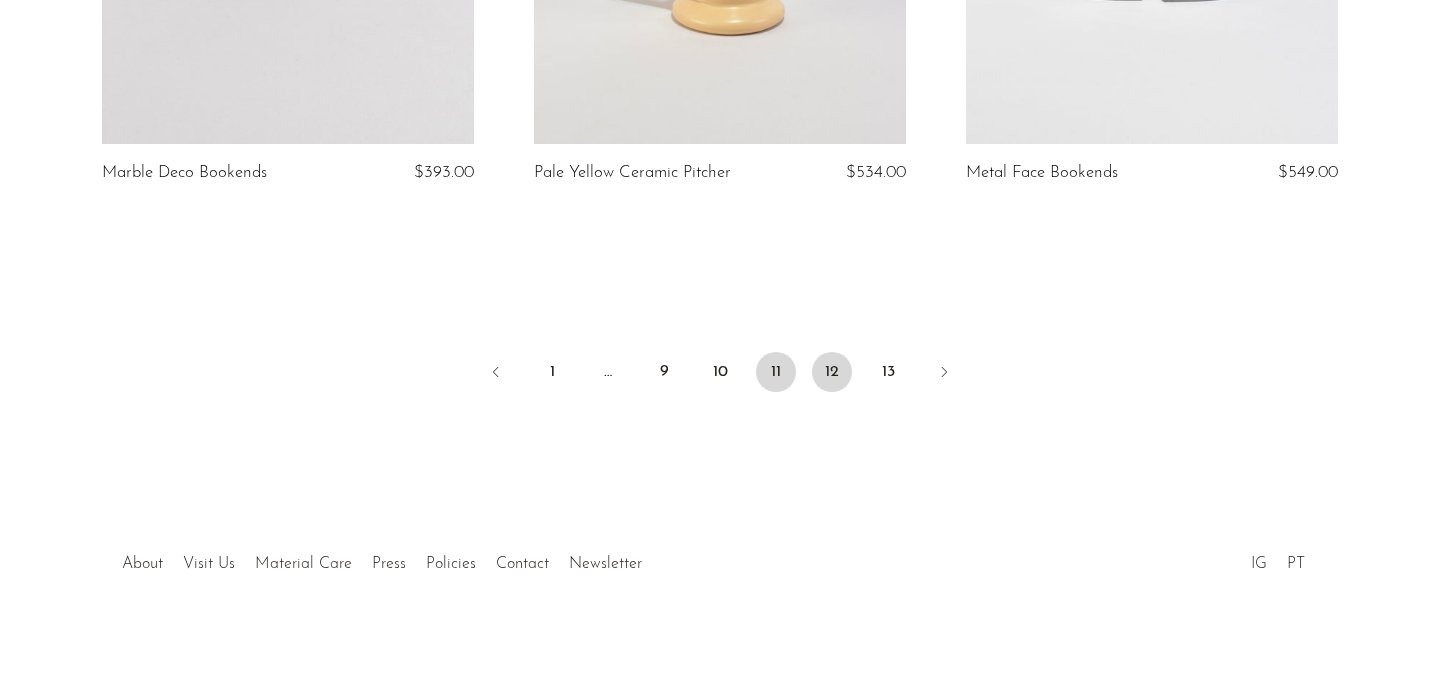 click on "12" at bounding box center [832, 372] 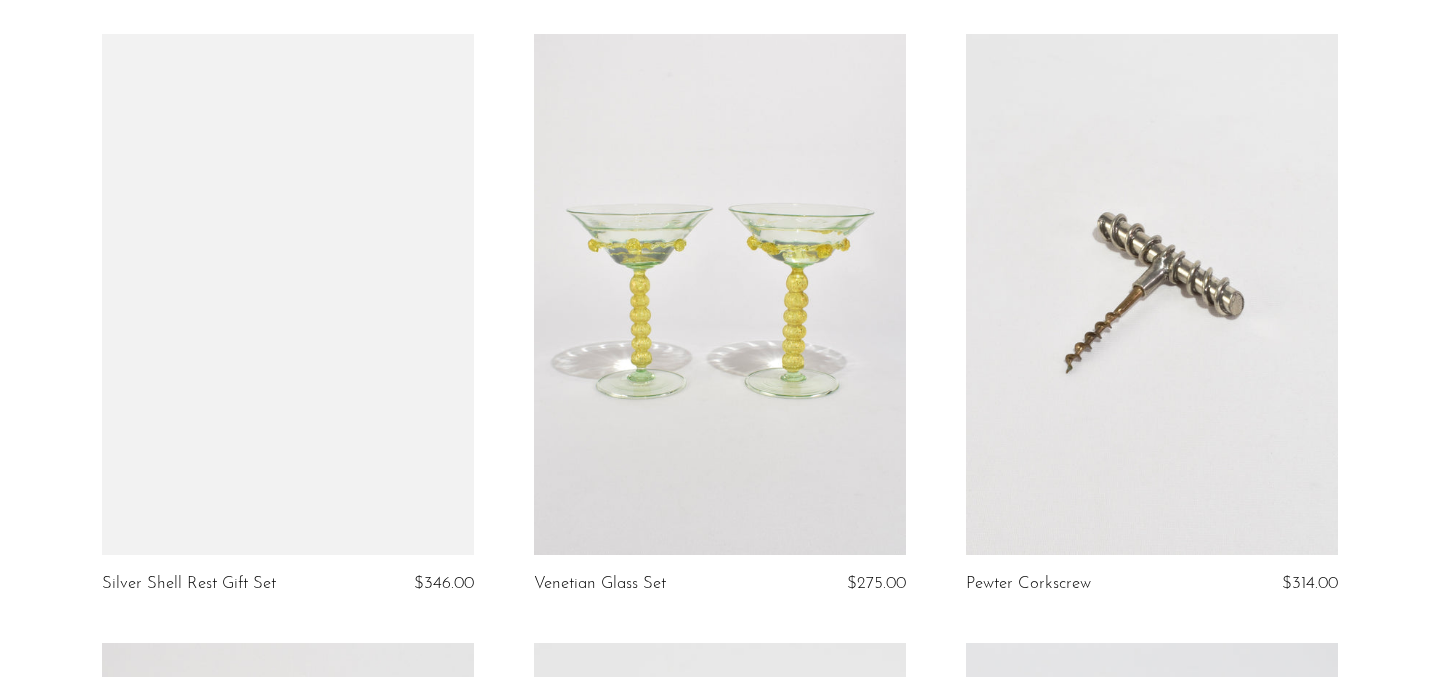 scroll, scrollTop: 3194, scrollLeft: 0, axis: vertical 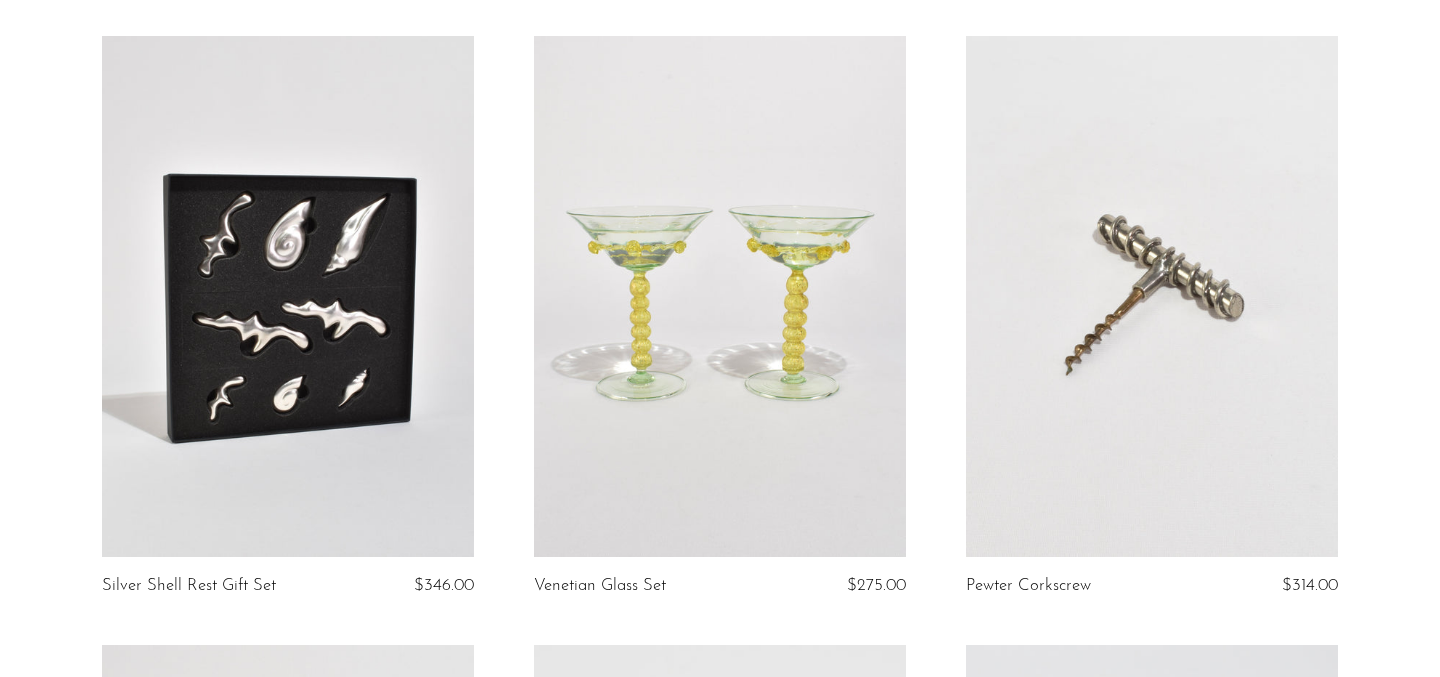 click at bounding box center [720, 296] 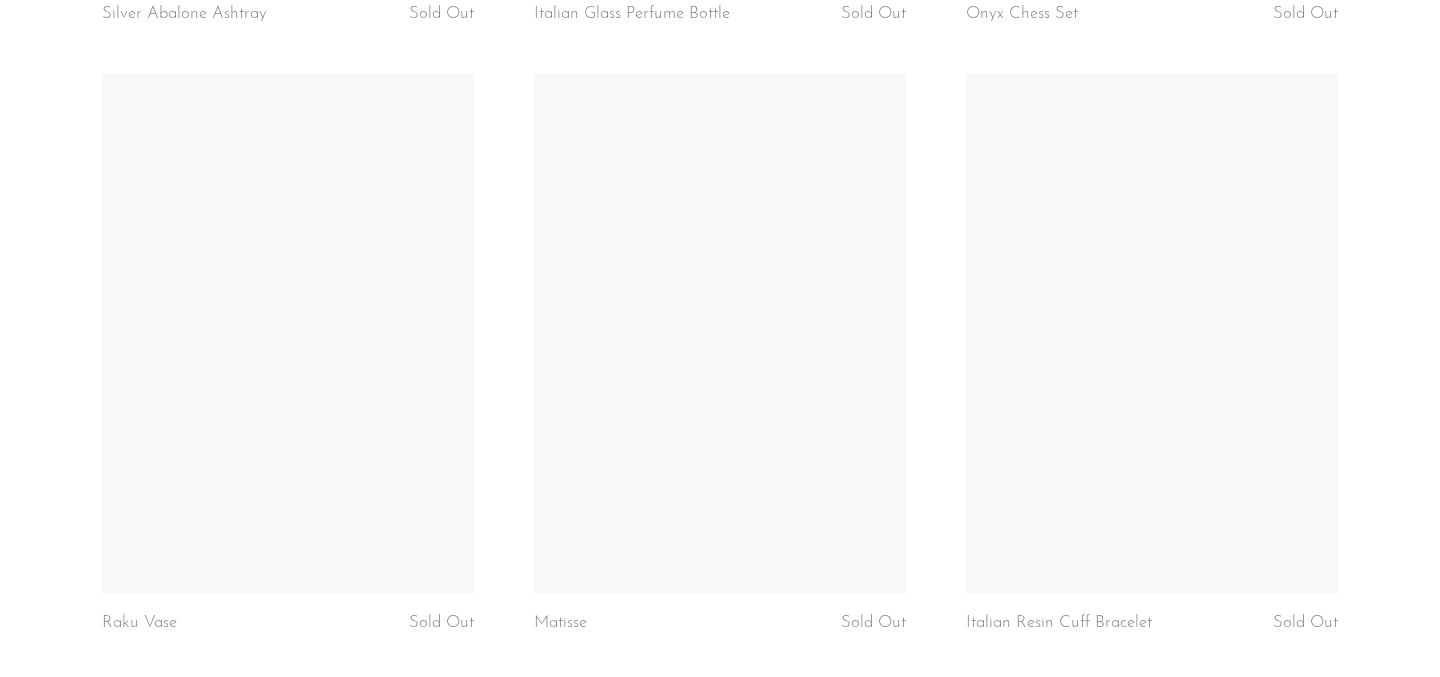 scroll, scrollTop: 6831, scrollLeft: 0, axis: vertical 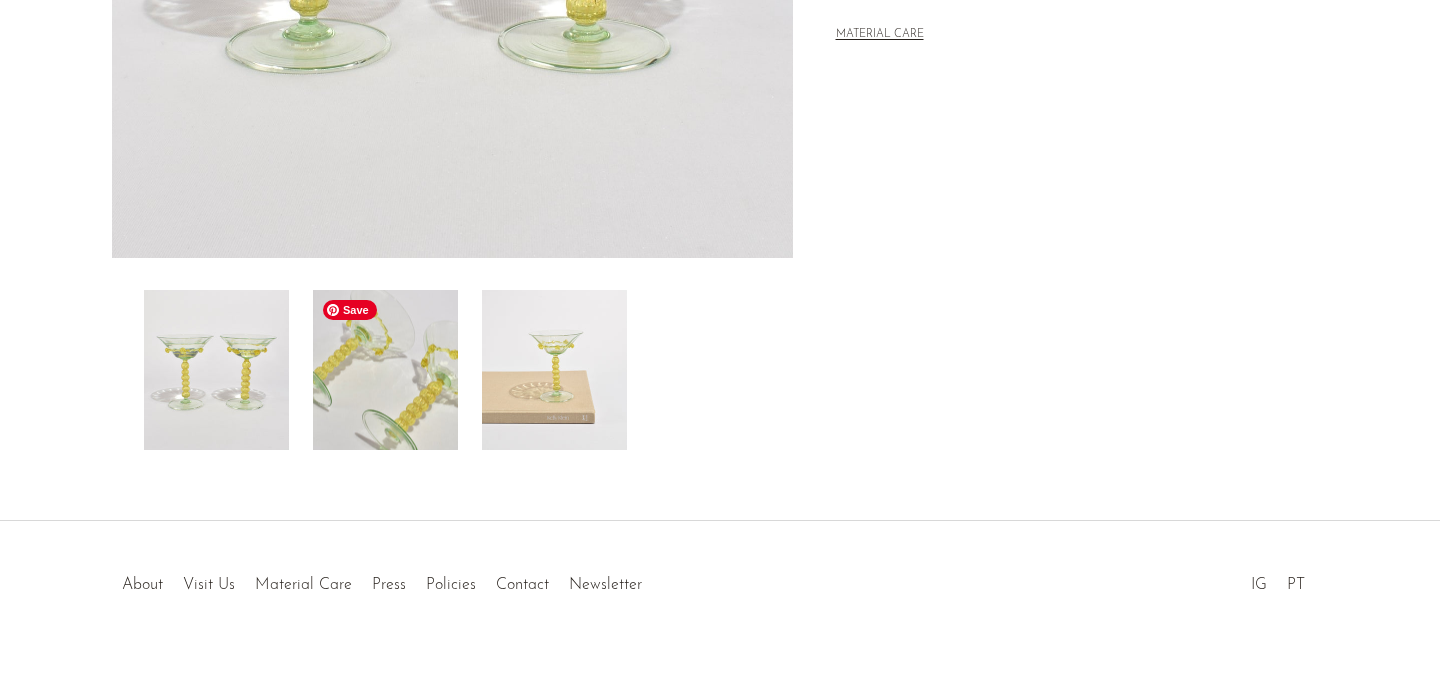 click at bounding box center (385, 370) 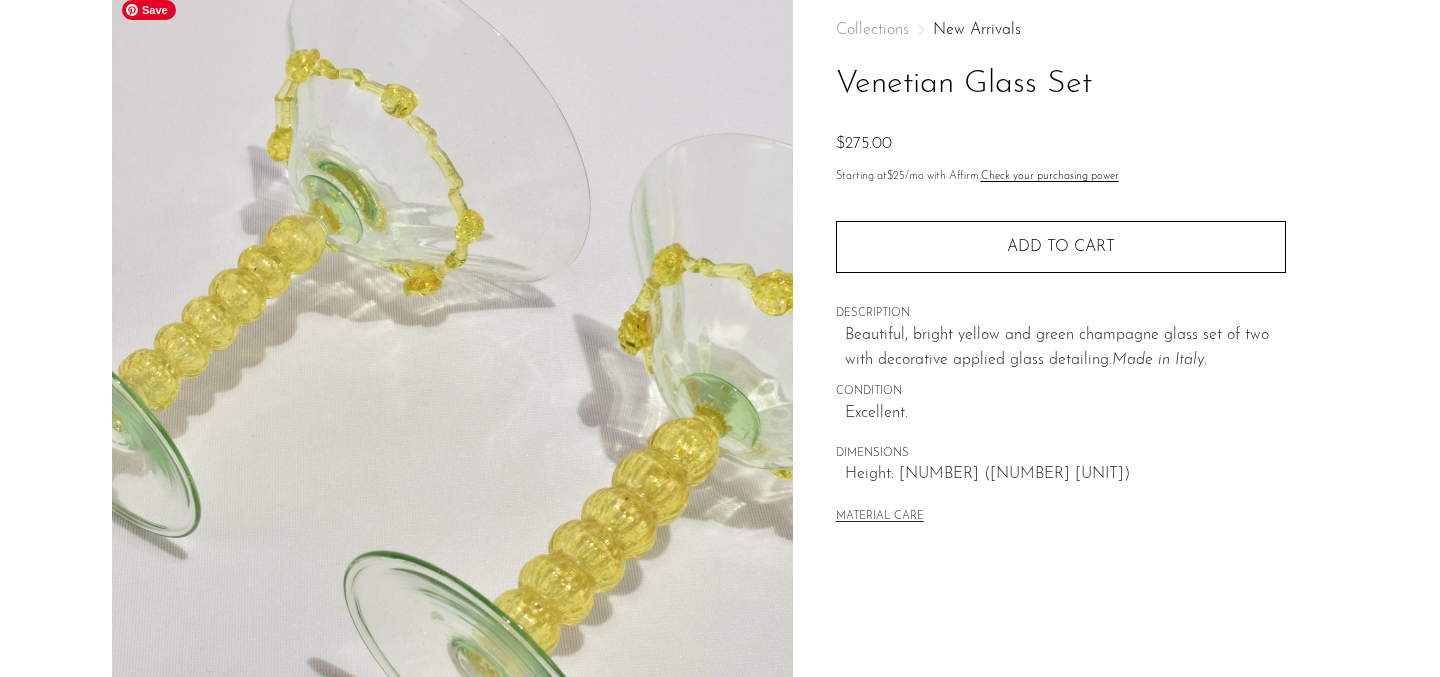 scroll, scrollTop: 101, scrollLeft: 0, axis: vertical 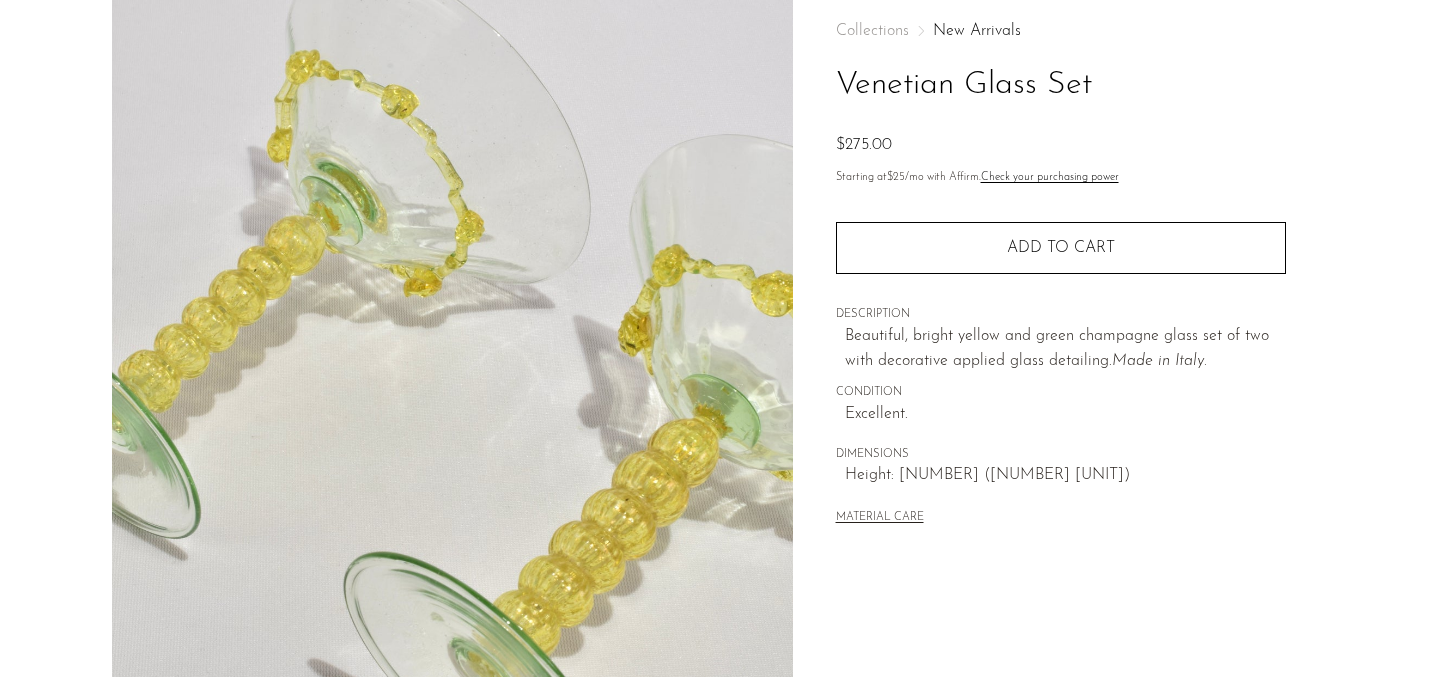 type 